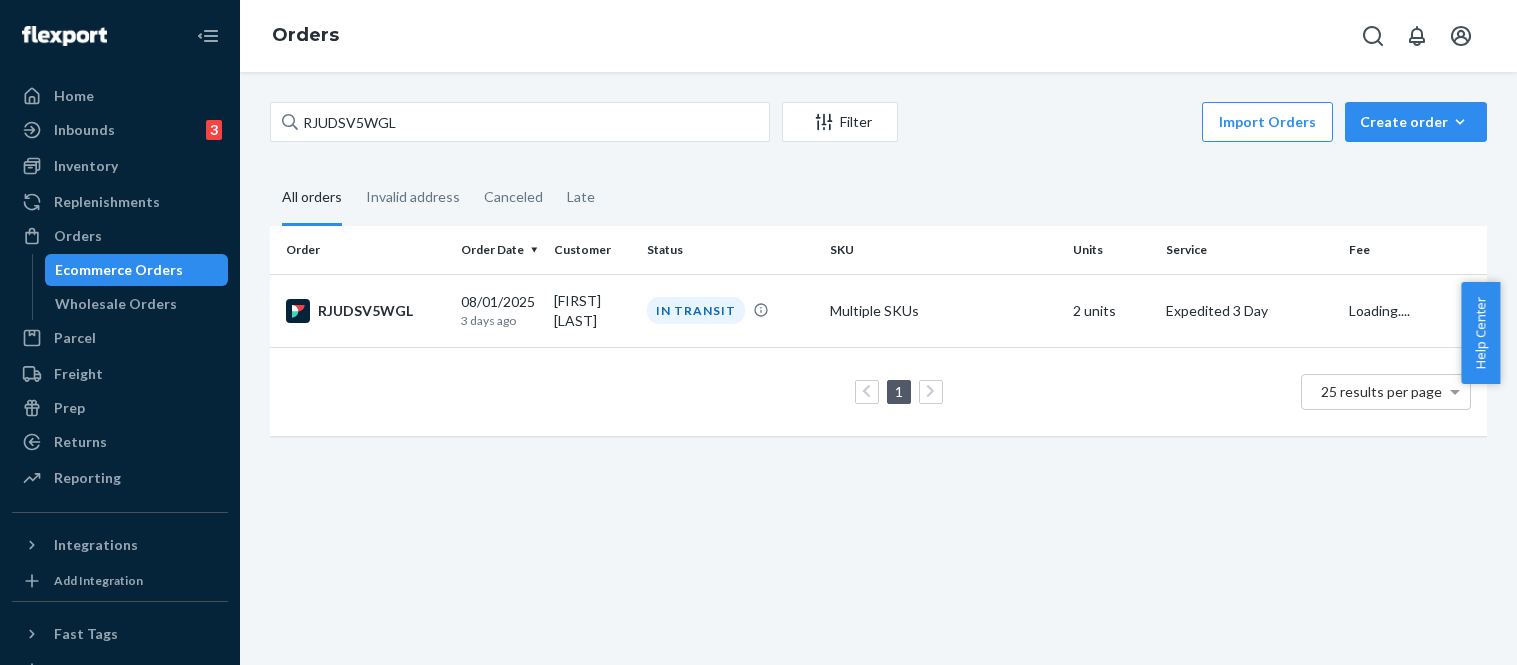 scroll, scrollTop: 0, scrollLeft: 0, axis: both 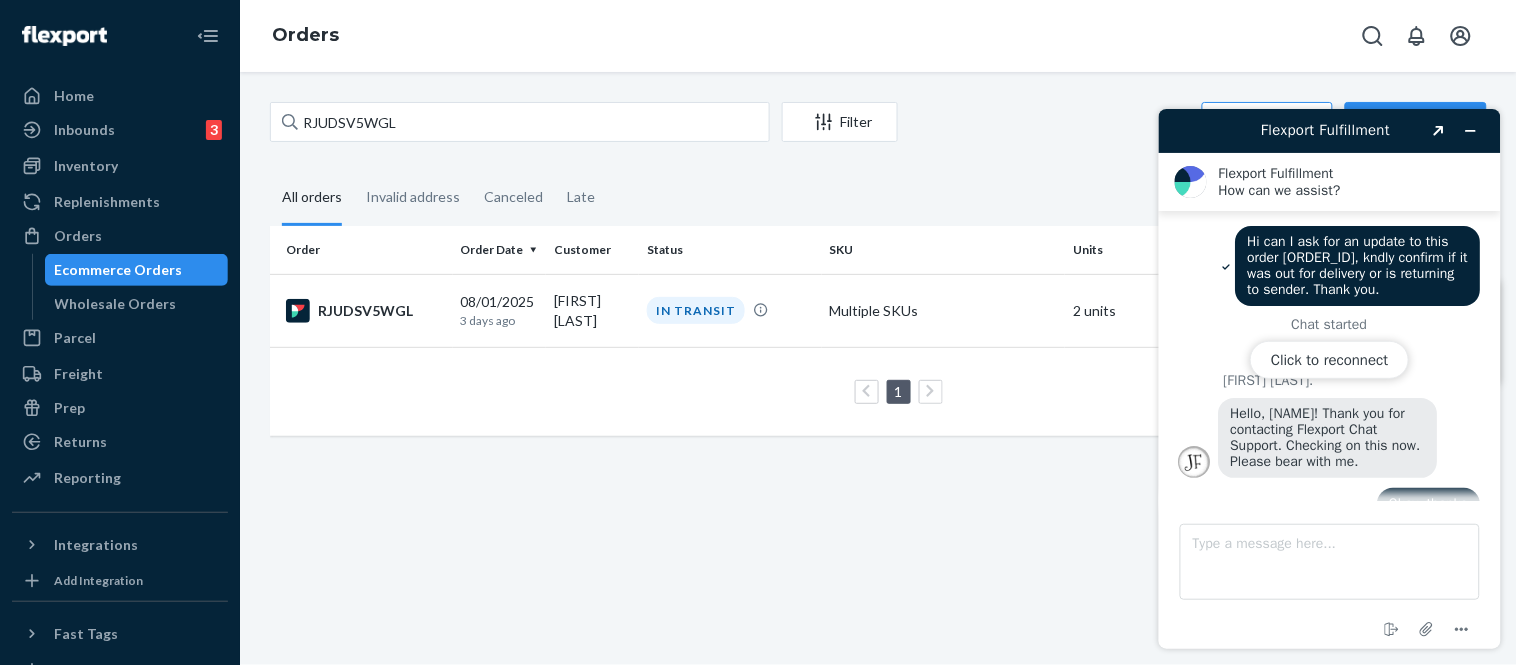 click on "Click to reconnect" at bounding box center (1329, 378) 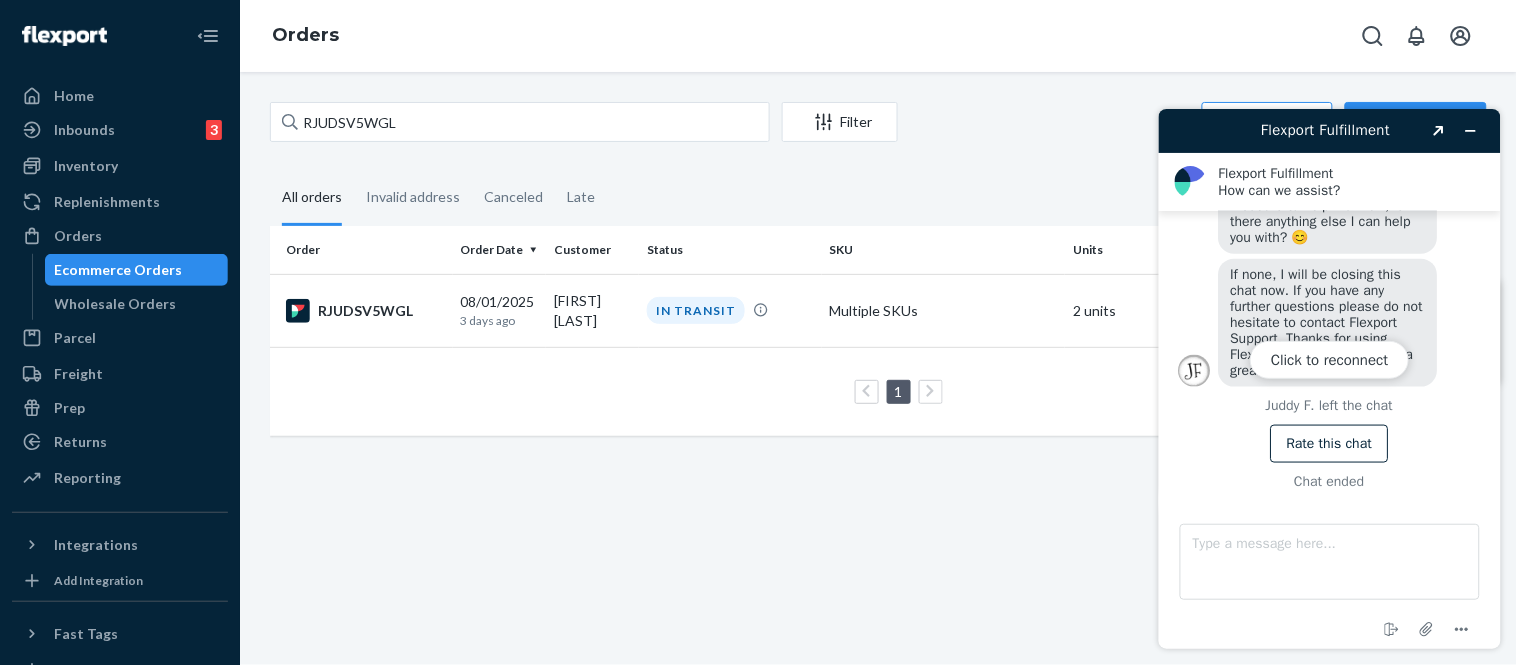 click on "Click to reconnect" at bounding box center (1329, 378) 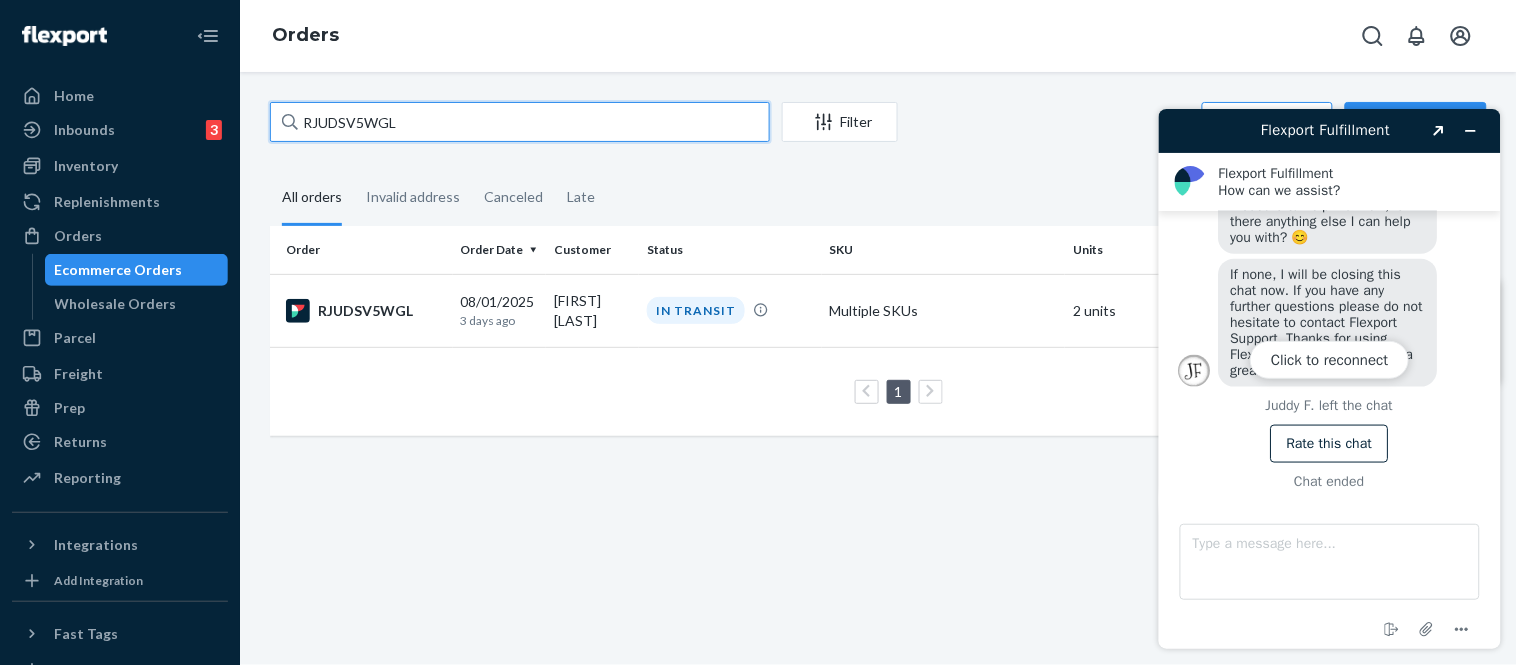 click on "RJUDSV5WGL" at bounding box center [520, 122] 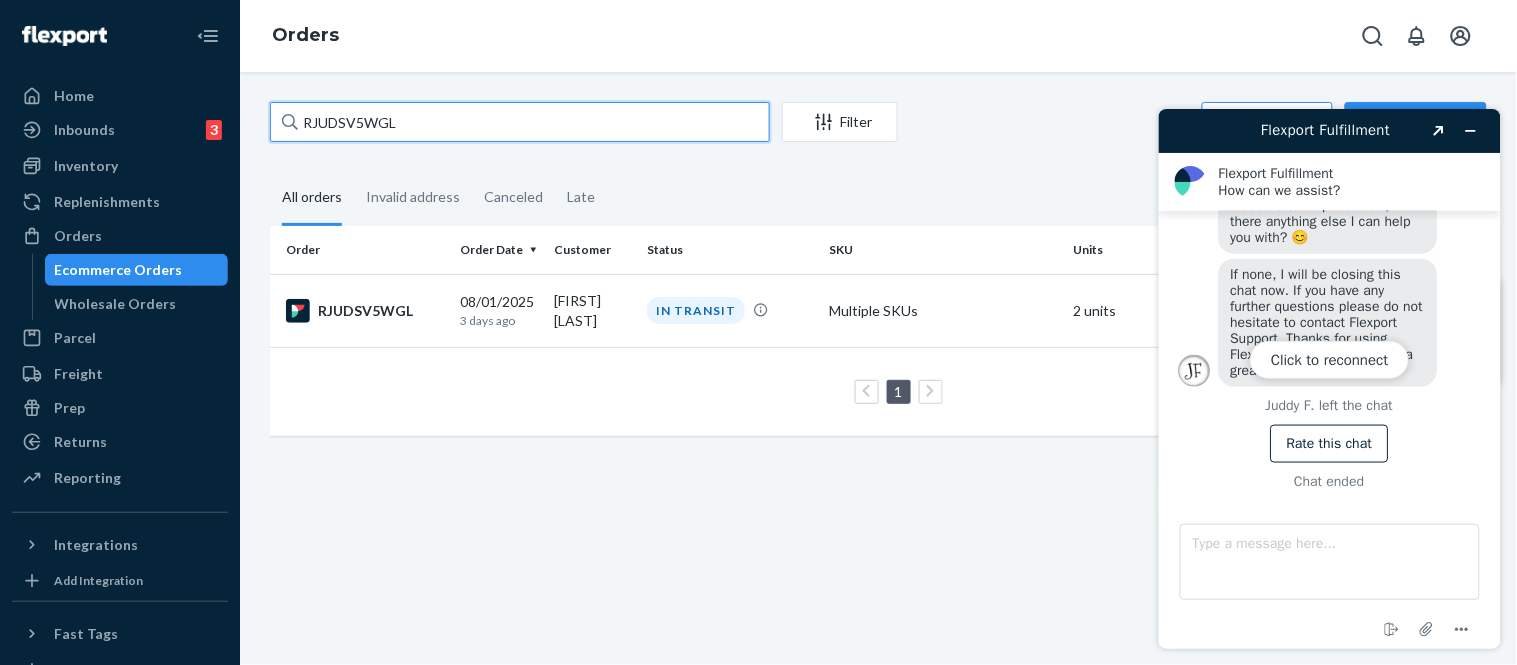paste on "254293016" 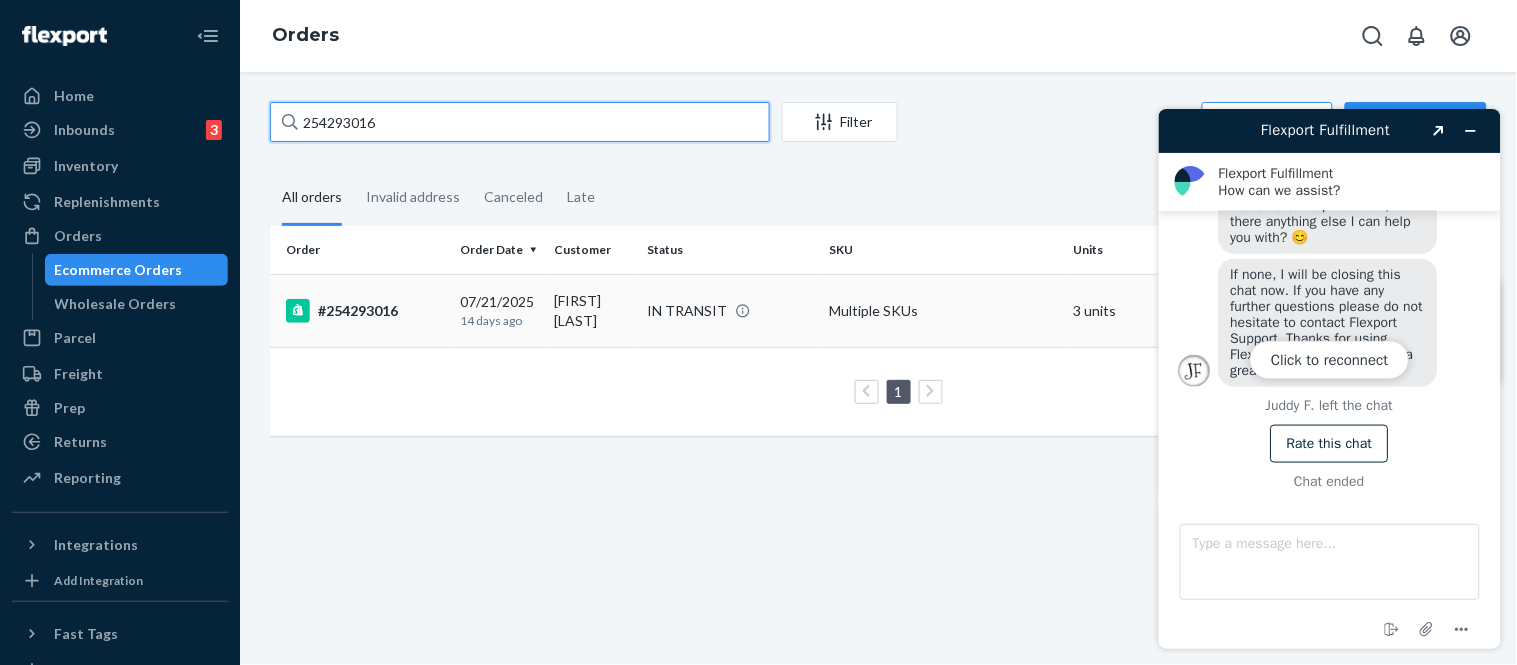 type on "254293016" 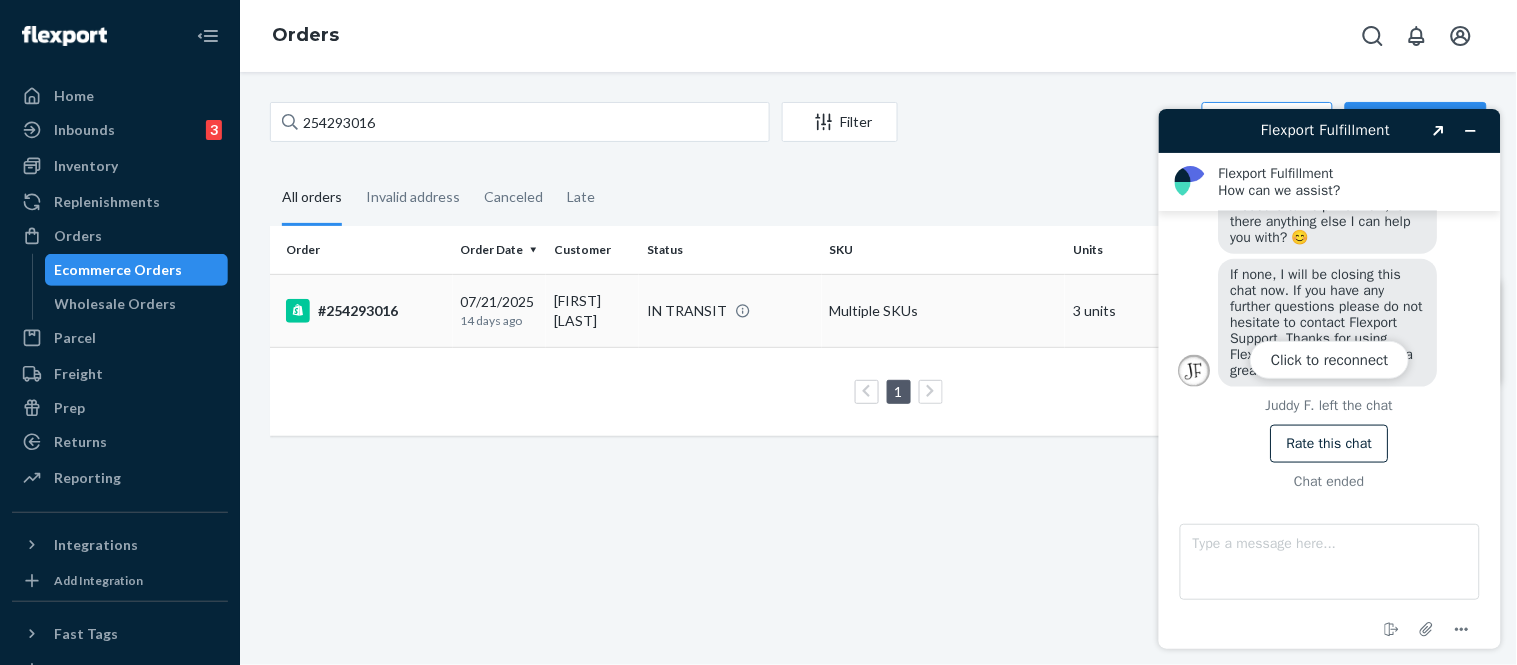drag, startPoint x: 854, startPoint y: 306, endPoint x: 347, endPoint y: 43, distance: 571.15497 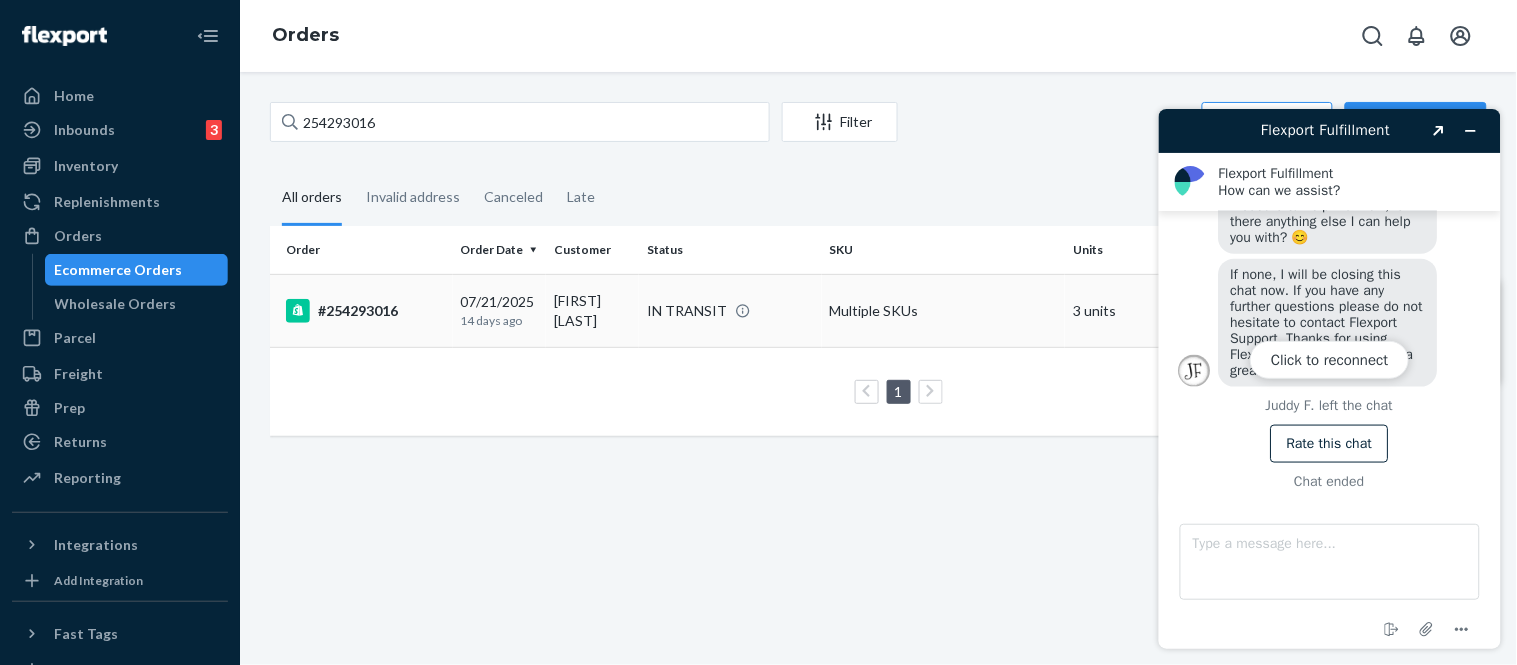 click on "Multiple SKUs" at bounding box center [943, 310] 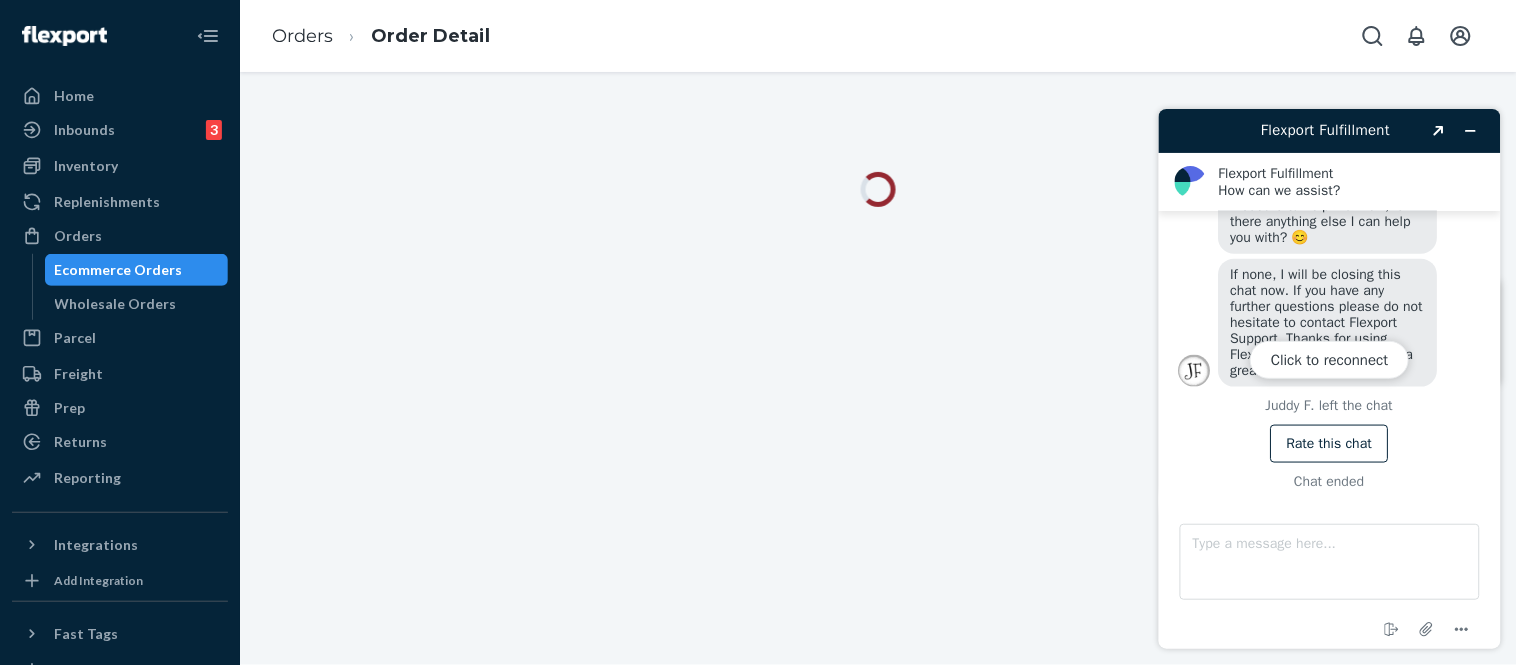 click on "Click to reconnect" at bounding box center [1329, 378] 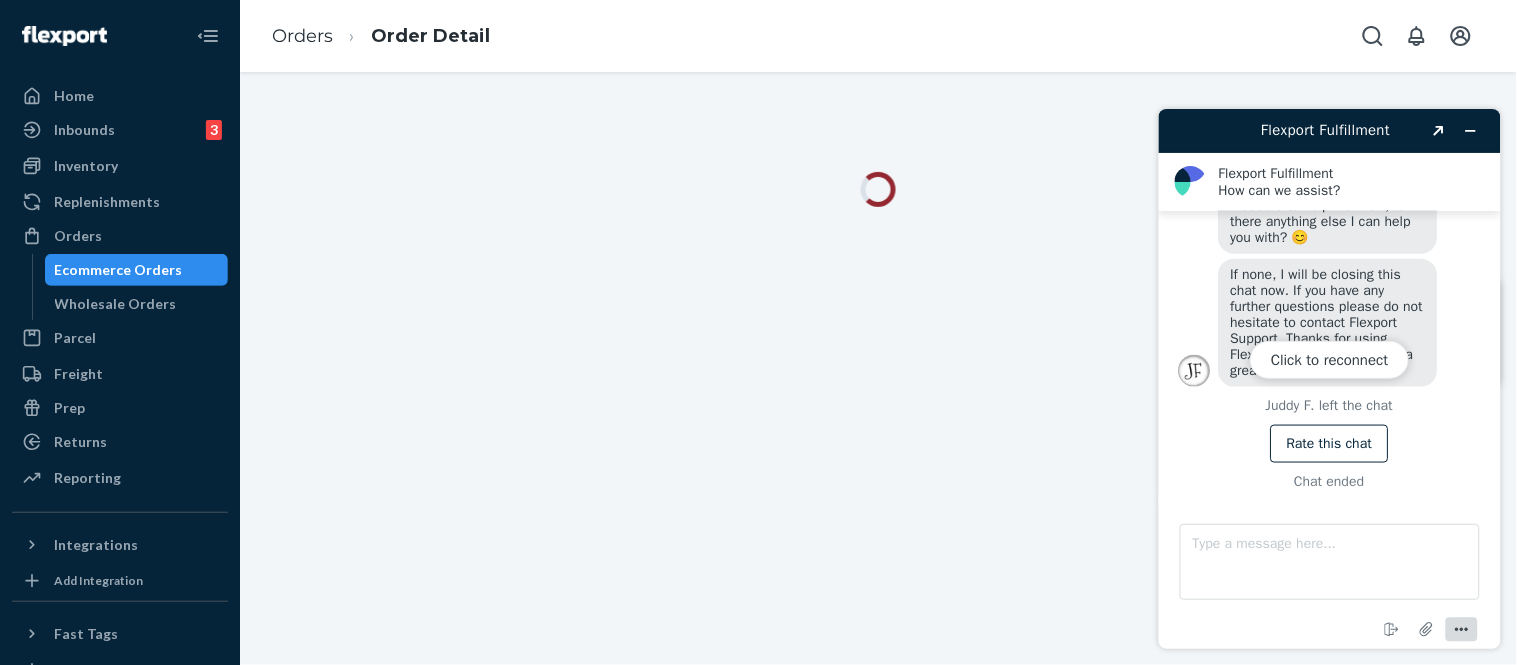 click 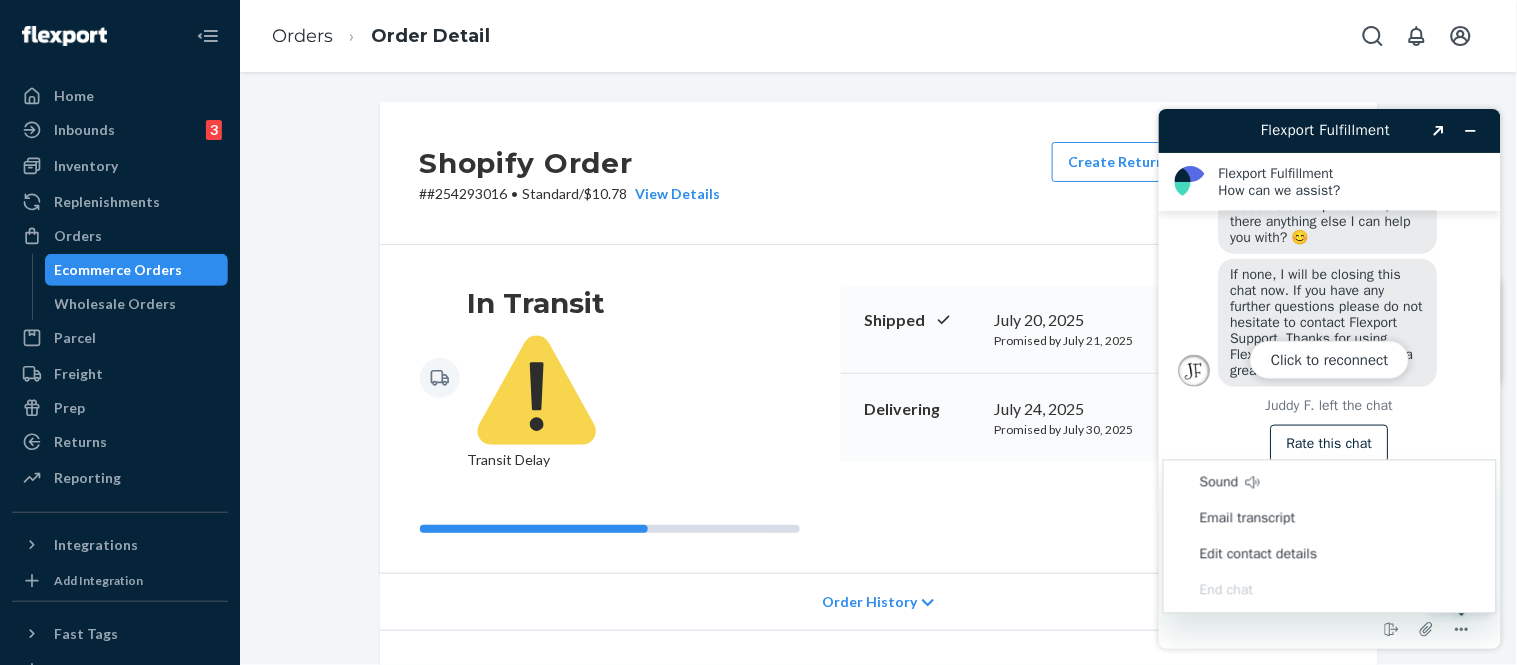 click on "July 24, 2025" at bounding box center (1089, 409) 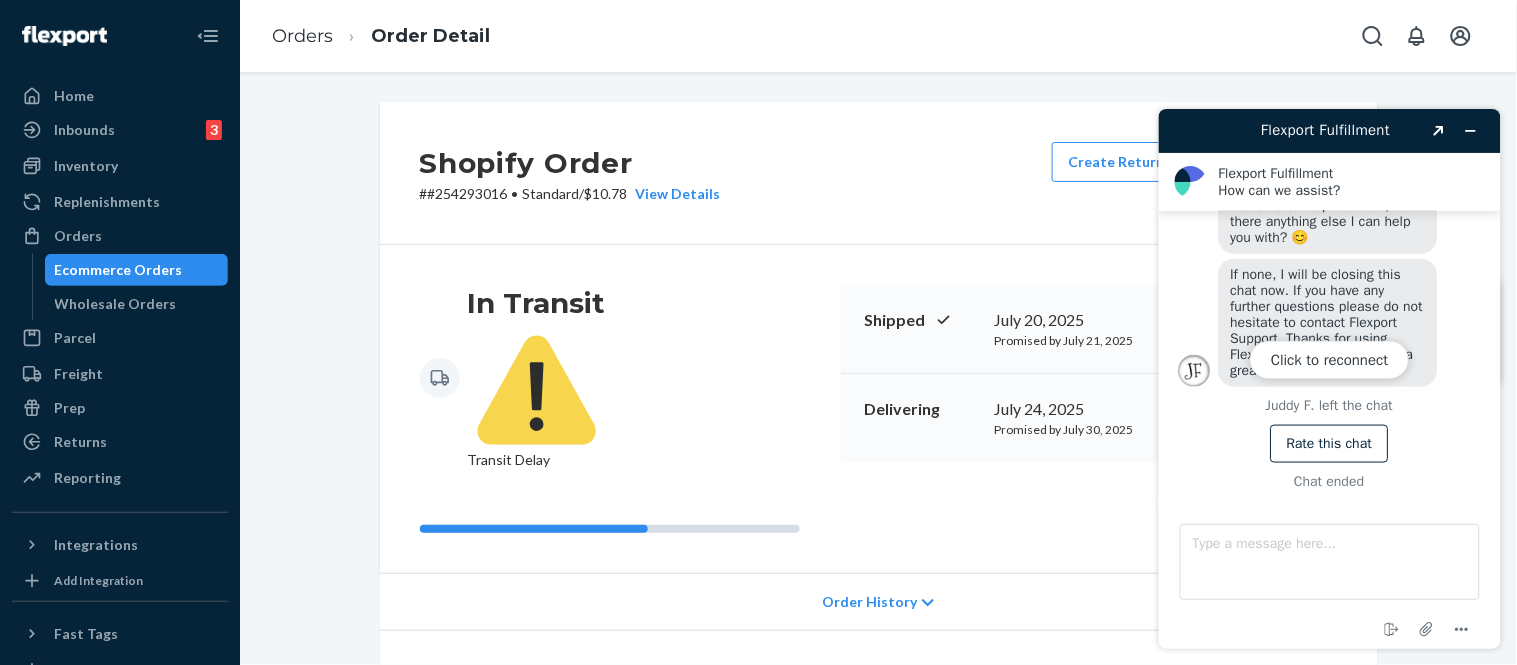 click on "Flexport Fulfillment Created with Sketch. Flexport Fulfillment How can we assist? How can we assist? Hi can I ask for an update to this order [ORDER_ID], kndly confirm if it was out for delivery or is returning to sender. Thank you. Chat started [FIRST] [LAST] joined the chat [FIRST] [LAST], Hello, [NAME]! Thank you for contacting Flexport Chat Support. Checking on this now. Please bear with me. Okay. thanks [FIRST] [LAST] Looks like this is out for delivery today. Got it thanks! [FIRST] [LAST] Pleasure to help! For now, is there anything else I can help you with? 😊 If none, I will be closing this chat now. If you have any further questions please do not hesitate to contact Flexport Support. Thanks for using Flexport Chat Support. Have a great day! 😊 [FIRST] [LAST] left the chat Rate this chat Chat ended Type a message here... End chat Attach file Options Click to reconnect" at bounding box center [1329, 378] 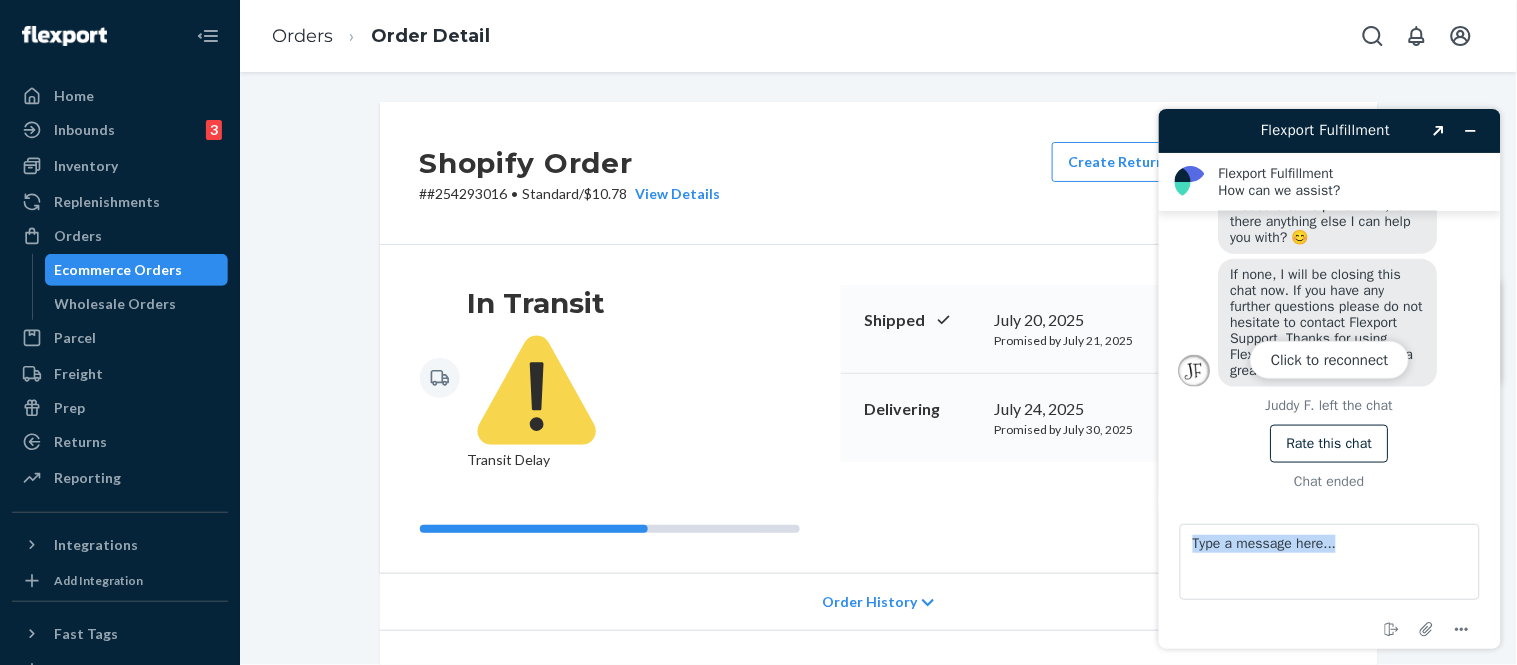 click on "Flexport Fulfillment Created with Sketch. Flexport Fulfillment How can we assist? How can we assist? Hi can I ask for an update to this order [ORDER_ID], kndly confirm if it was out for delivery or is returning to sender. Thank you. Chat started [FIRST] [LAST] joined the chat [FIRST] [LAST], Hello, [NAME]! Thank you for contacting Flexport Chat Support. Checking on this now. Please bear with me. Okay. thanks [FIRST] [LAST] Looks like this is out for delivery today. Got it thanks! [FIRST] [LAST] Pleasure to help! For now, is there anything else I can help you with? 😊 If none, I will be closing this chat now. If you have any further questions please do not hesitate to contact Flexport Support. Thanks for using Flexport Chat Support. Have a great day! 😊 [FIRST] [LAST] left the chat Rate this chat Chat ended Type a message here... End chat Attach file Options Click to reconnect" at bounding box center [1329, 378] 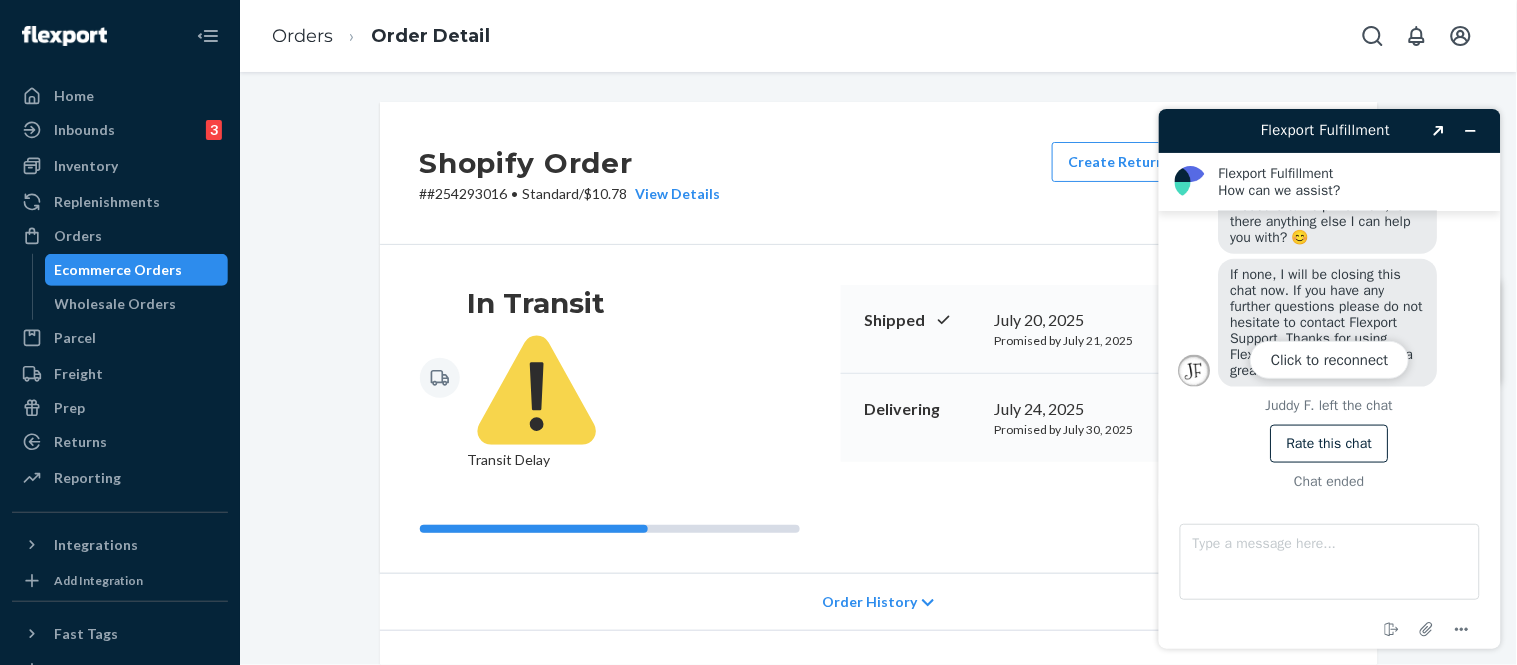 click on "Flexport Fulfillment Created with Sketch. Flexport Fulfillment How can we assist? How can we assist? Hi can I ask for an update to this order [ORDER_ID], kndly confirm if it was out for delivery or is returning to sender. Thank you. Chat started [FIRST] [LAST] joined the chat [FIRST] [LAST], Hello, [NAME]! Thank you for contacting Flexport Chat Support. Checking on this now. Please bear with me. Okay. thanks [FIRST] [LAST] Looks like this is out for delivery today. Got it thanks! [FIRST] [LAST] Pleasure to help! For now, is there anything else I can help you with? 😊 If none, I will be closing this chat now. If you have any further questions please do not hesitate to contact Flexport Support. Thanks for using Flexport Chat Support. Have a great day! 😊 [FIRST] [LAST] left the chat Rate this chat Chat ended Type a message here... End chat Attach file Options Click to reconnect" at bounding box center [1329, 378] 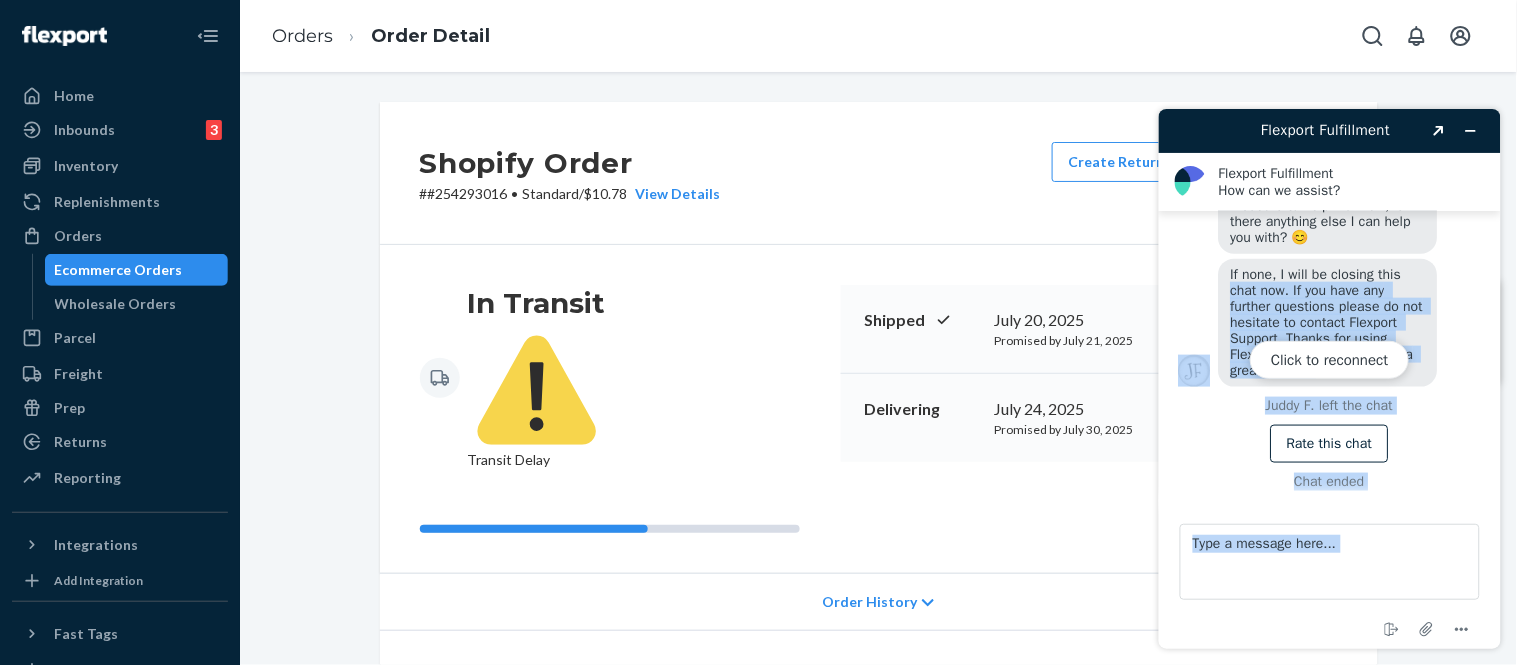 drag, startPoint x: 1513, startPoint y: 258, endPoint x: 1478, endPoint y: 426, distance: 171.60712 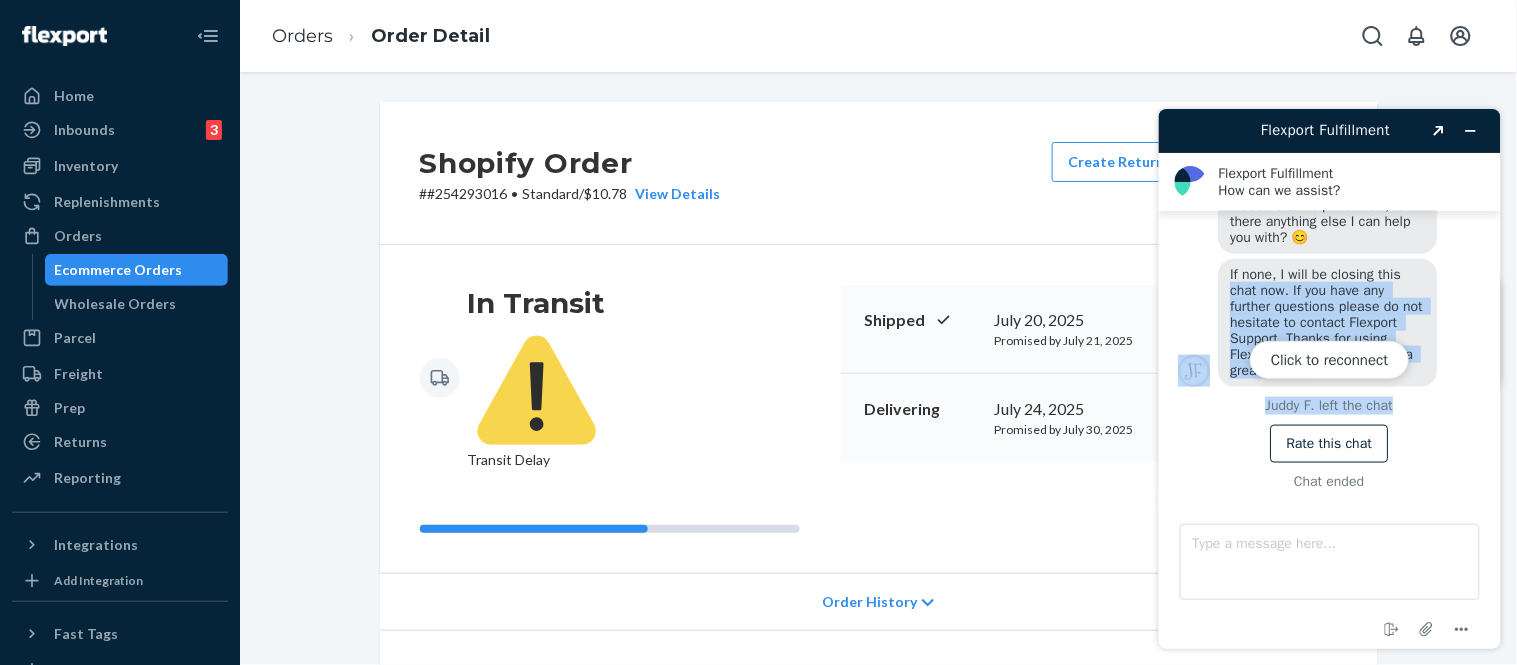 drag, startPoint x: 1503, startPoint y: 278, endPoint x: 1503, endPoint y: 400, distance: 122 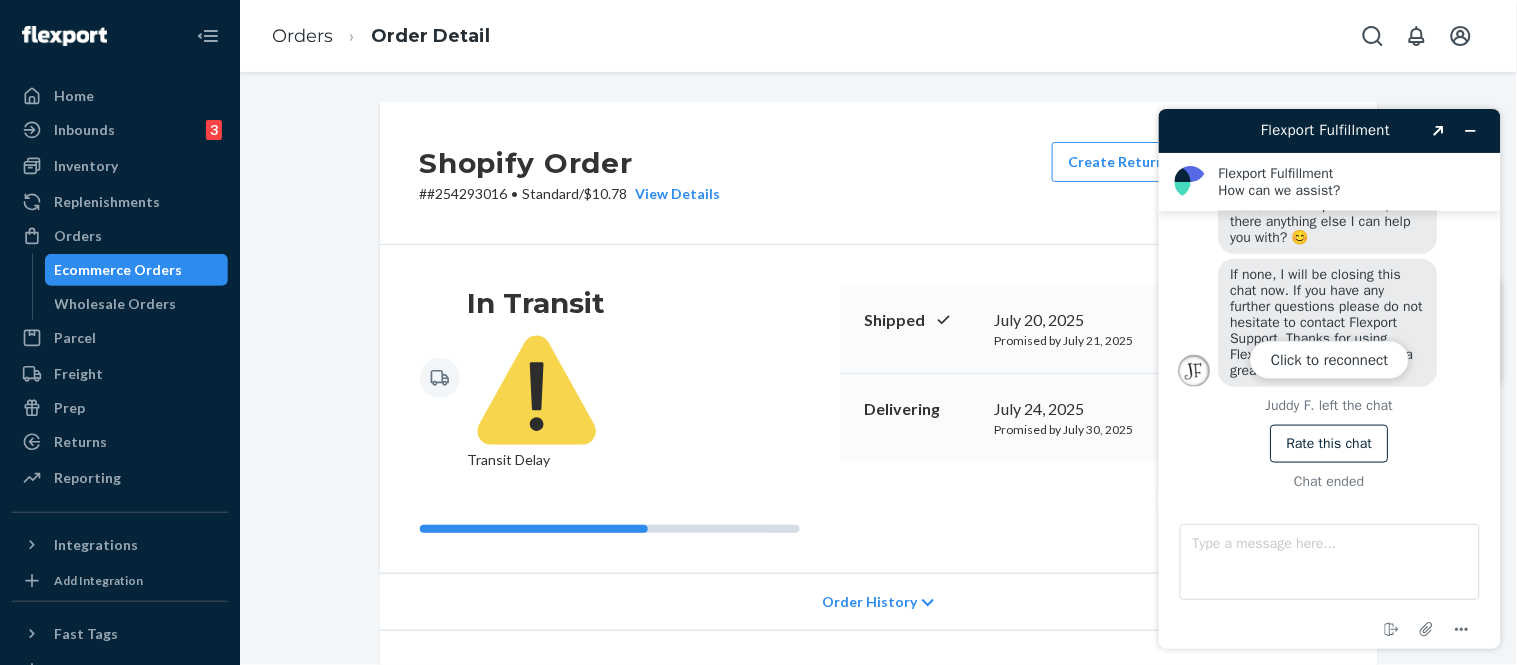 click on "Click to reconnect" at bounding box center (1329, 378) 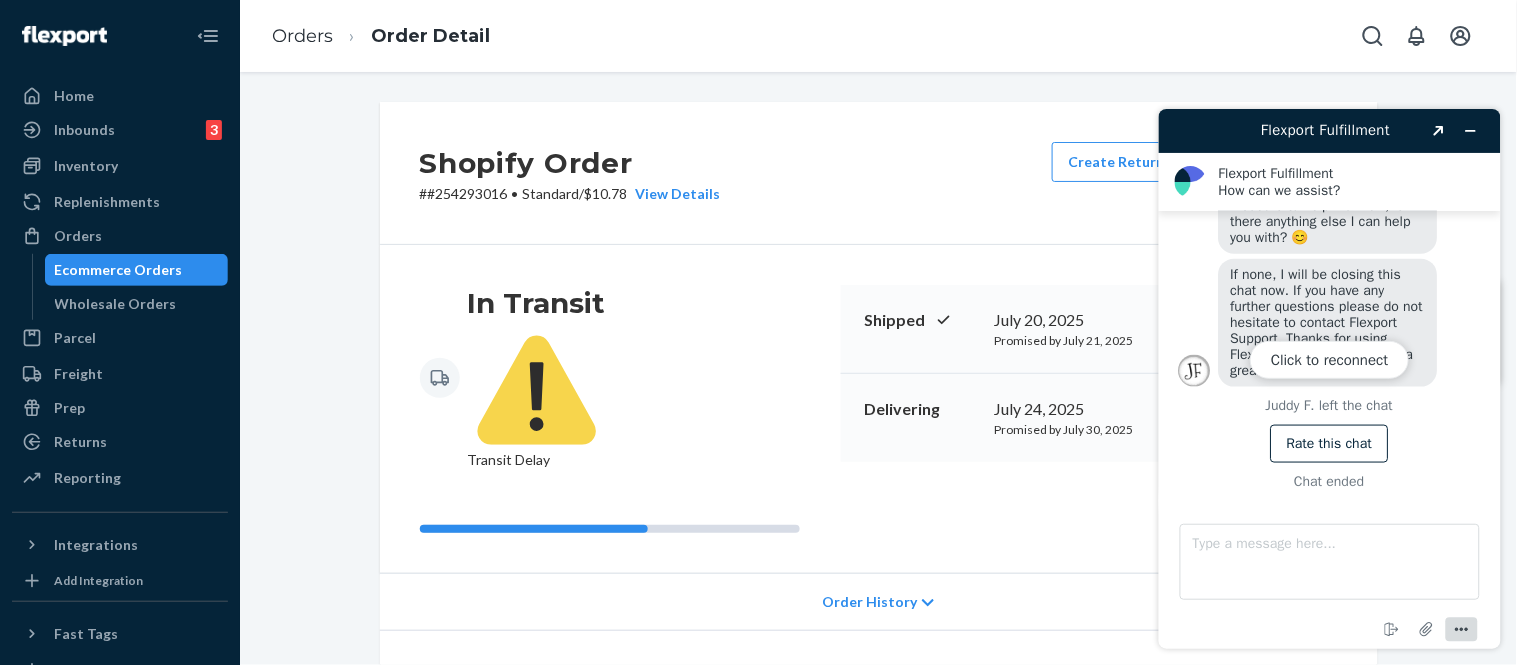 click 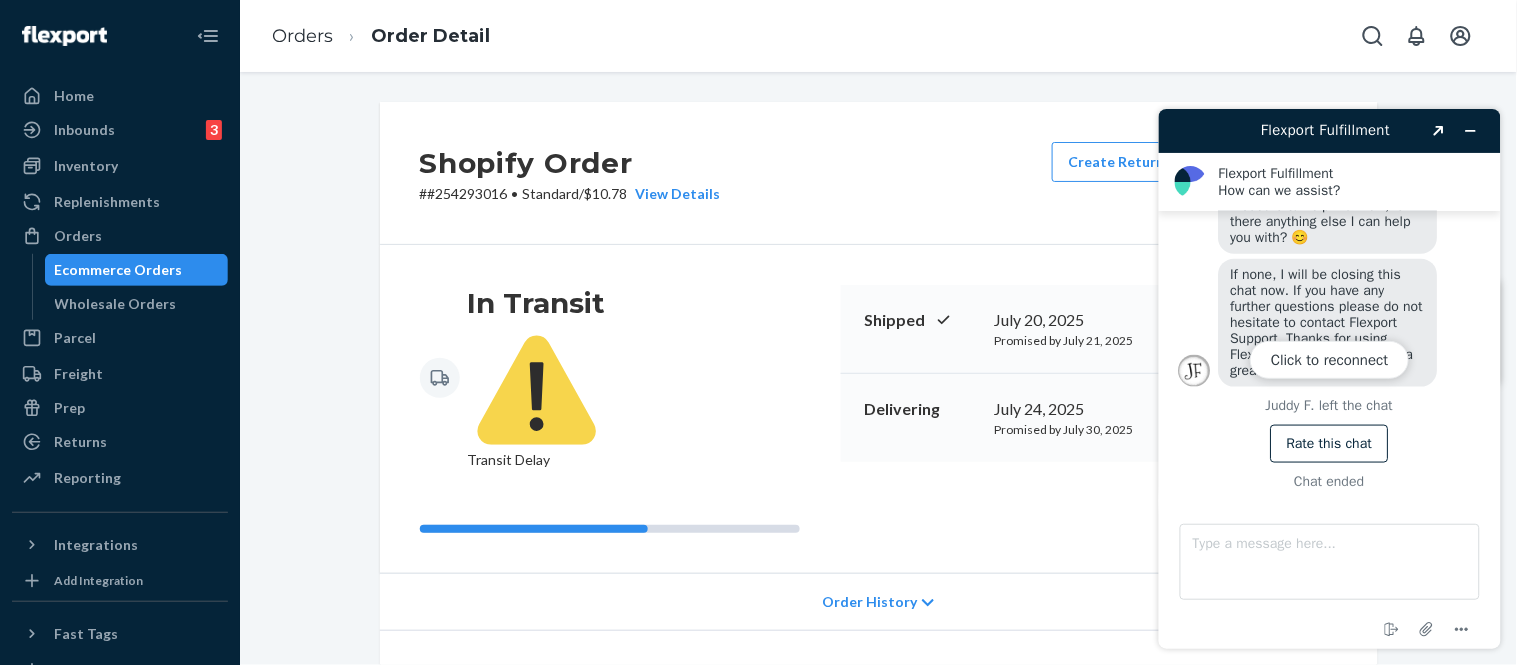 click on "Click to reconnect" at bounding box center (1329, 378) 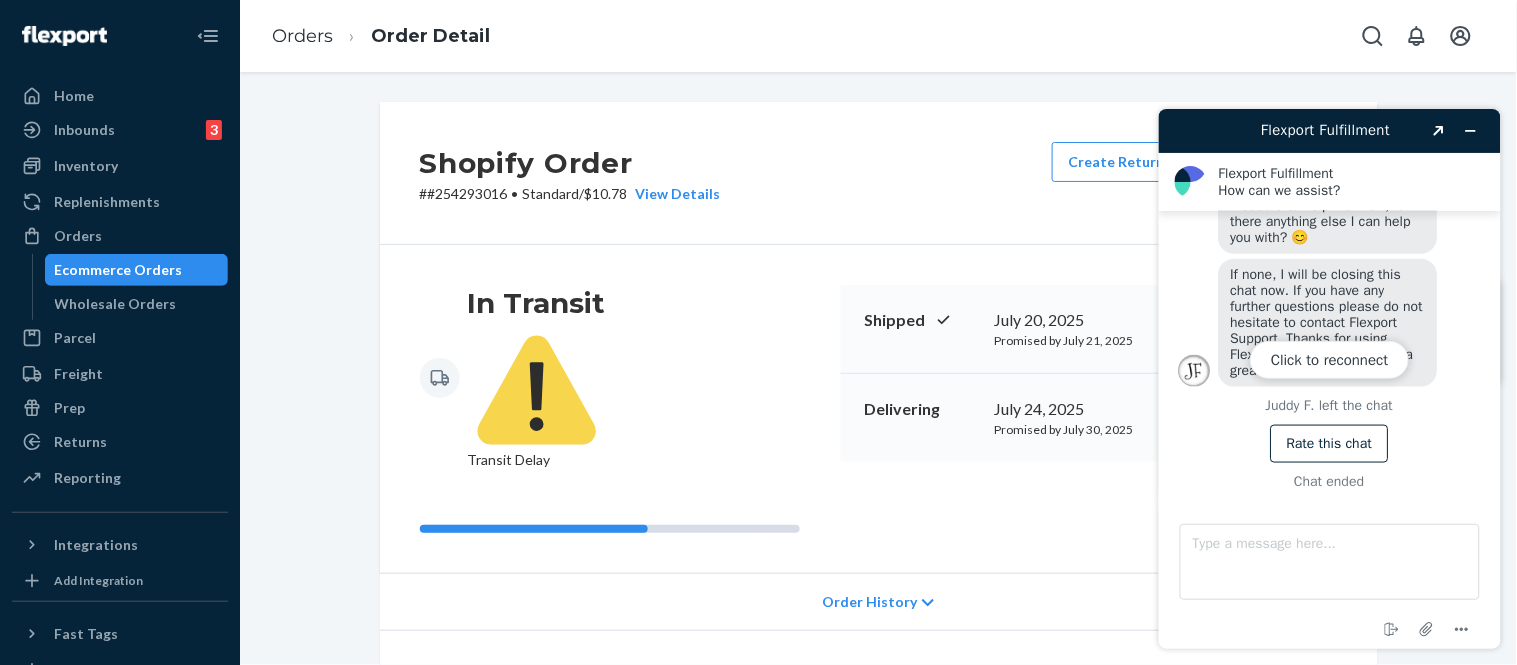 click on "Click to reconnect" at bounding box center (1329, 378) 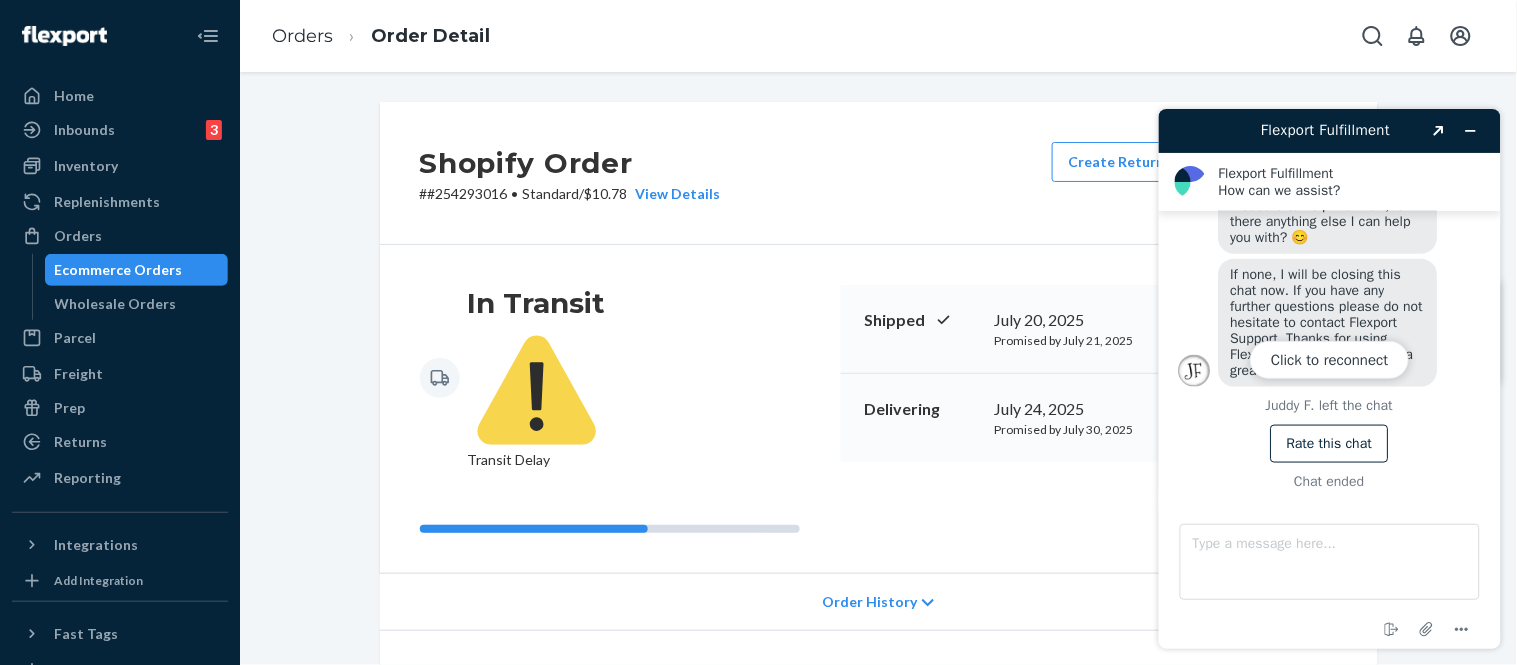 click on "Click to reconnect" at bounding box center (1329, 378) 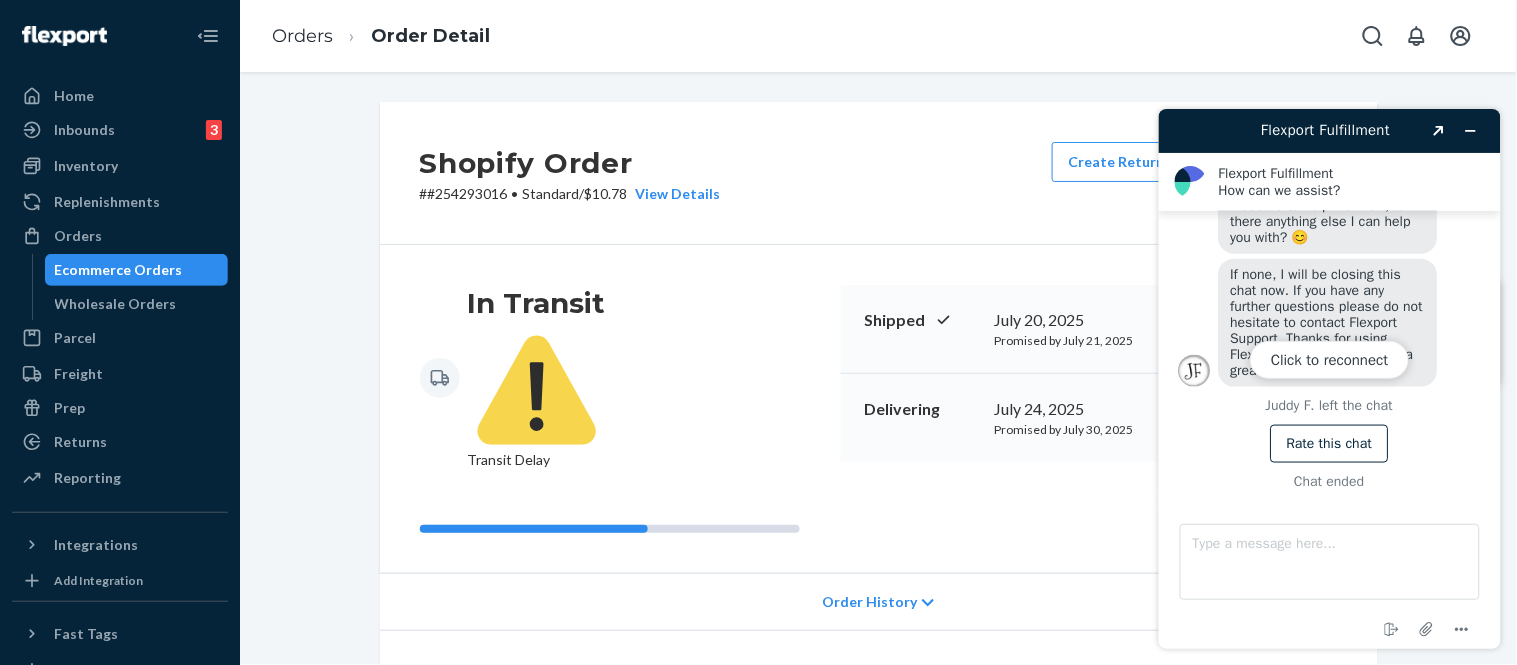 drag, startPoint x: 333, startPoint y: 33, endPoint x: 1296, endPoint y: 81, distance: 964.1955 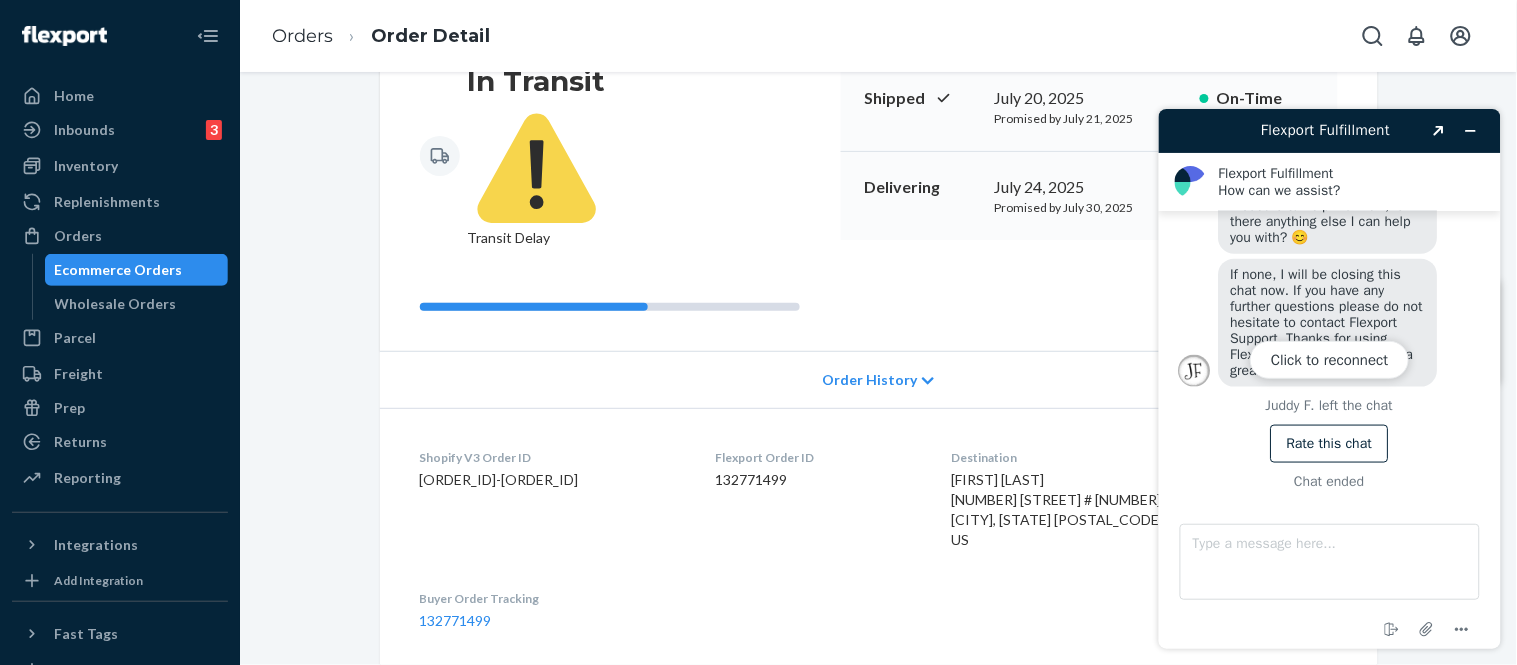 scroll, scrollTop: 0, scrollLeft: 0, axis: both 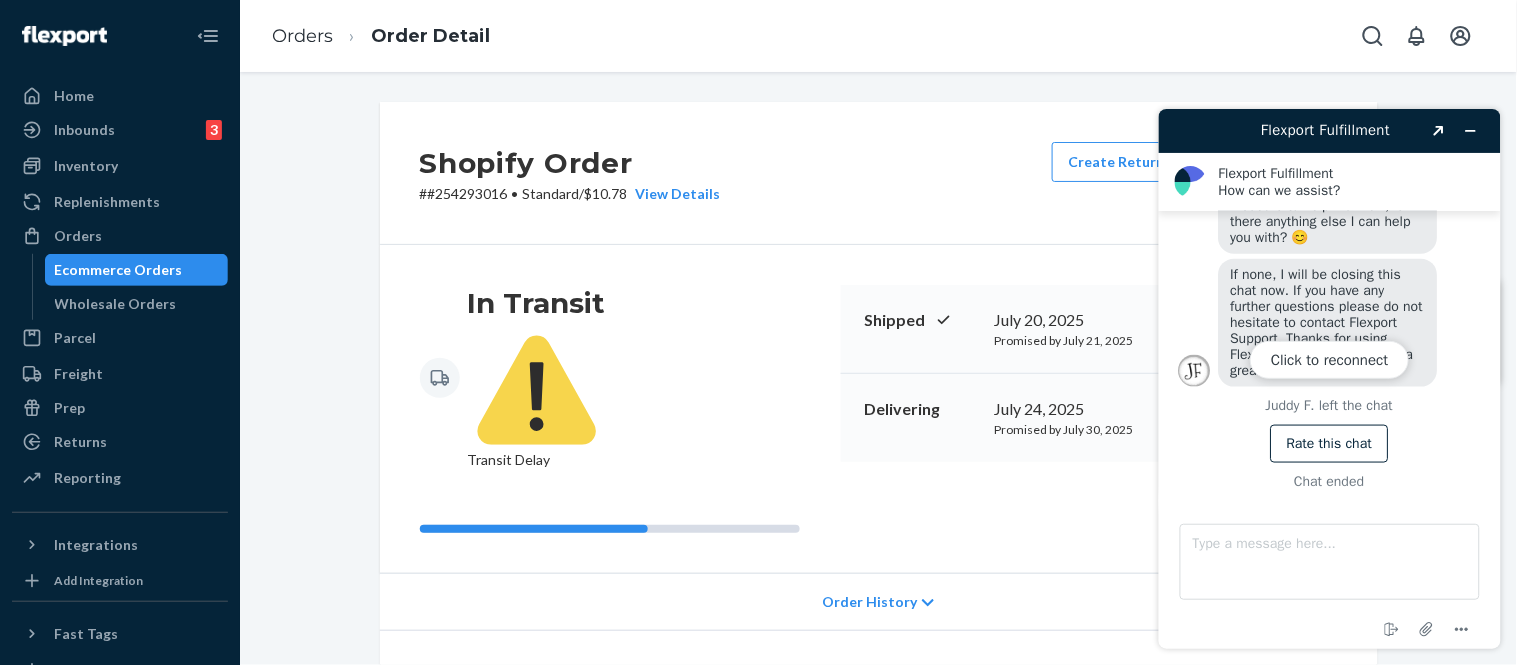 click on "Click to reconnect" at bounding box center (1329, 378) 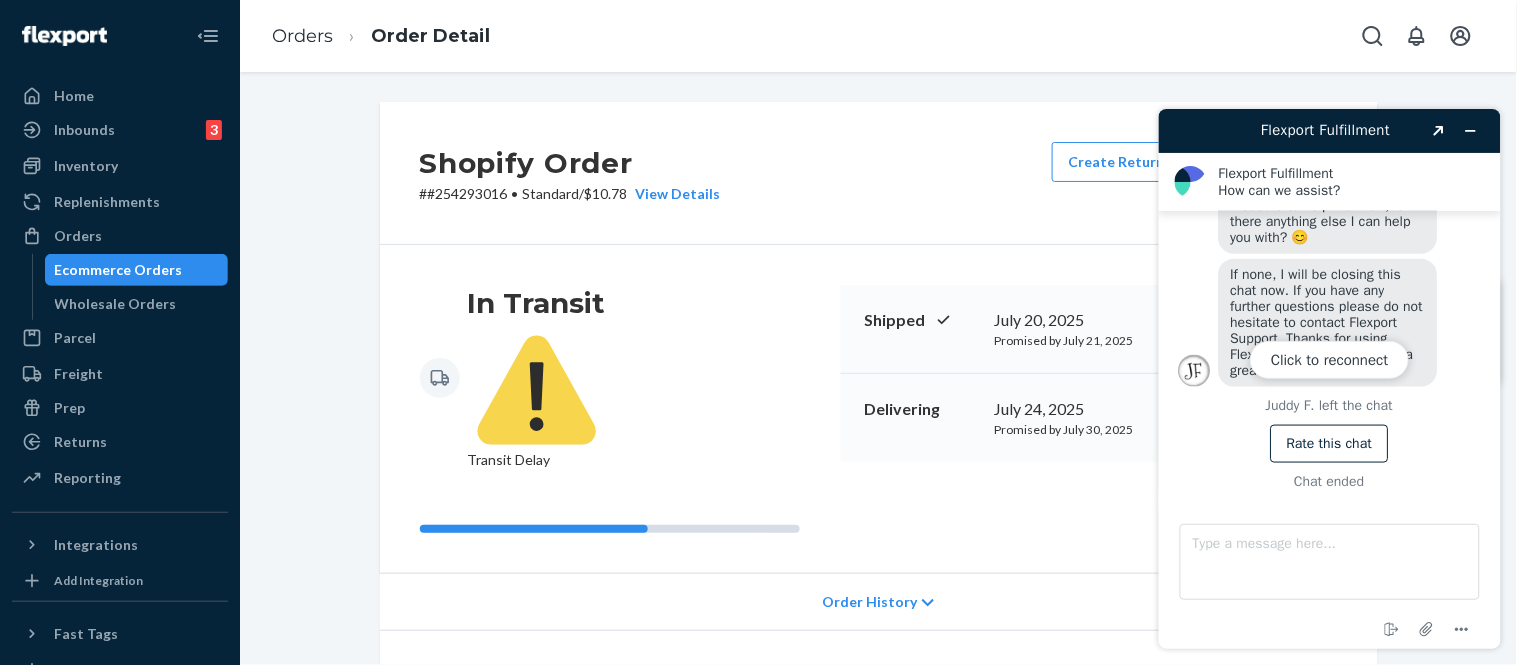 click on "Click to reconnect" at bounding box center [1329, 378] 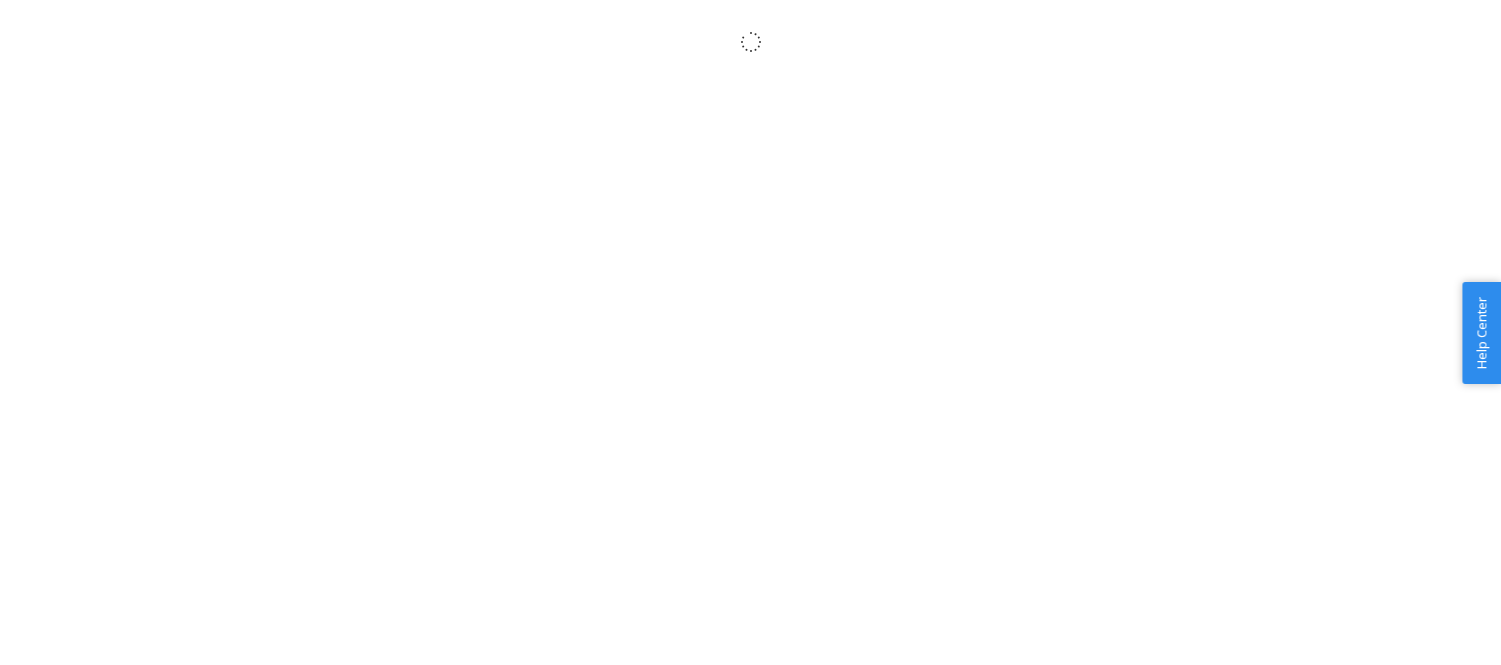 scroll, scrollTop: 0, scrollLeft: 0, axis: both 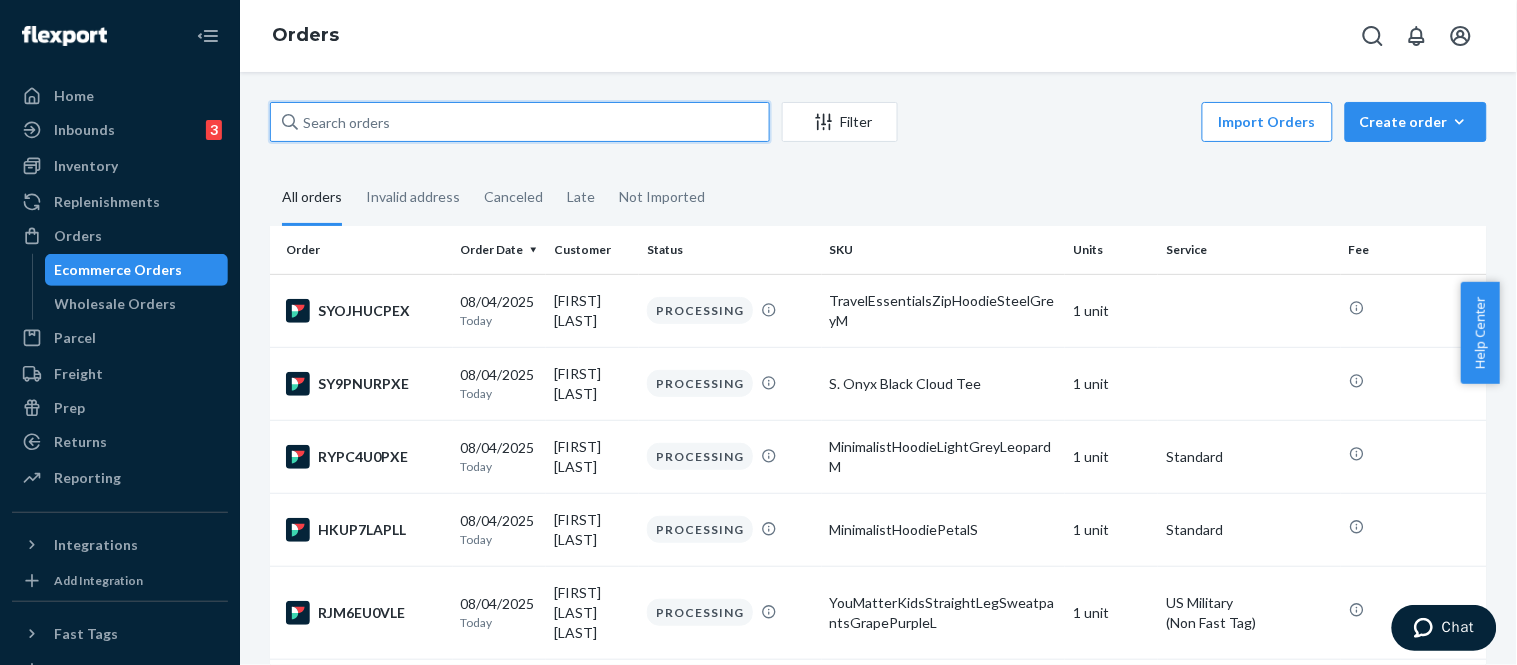 click at bounding box center [520, 122] 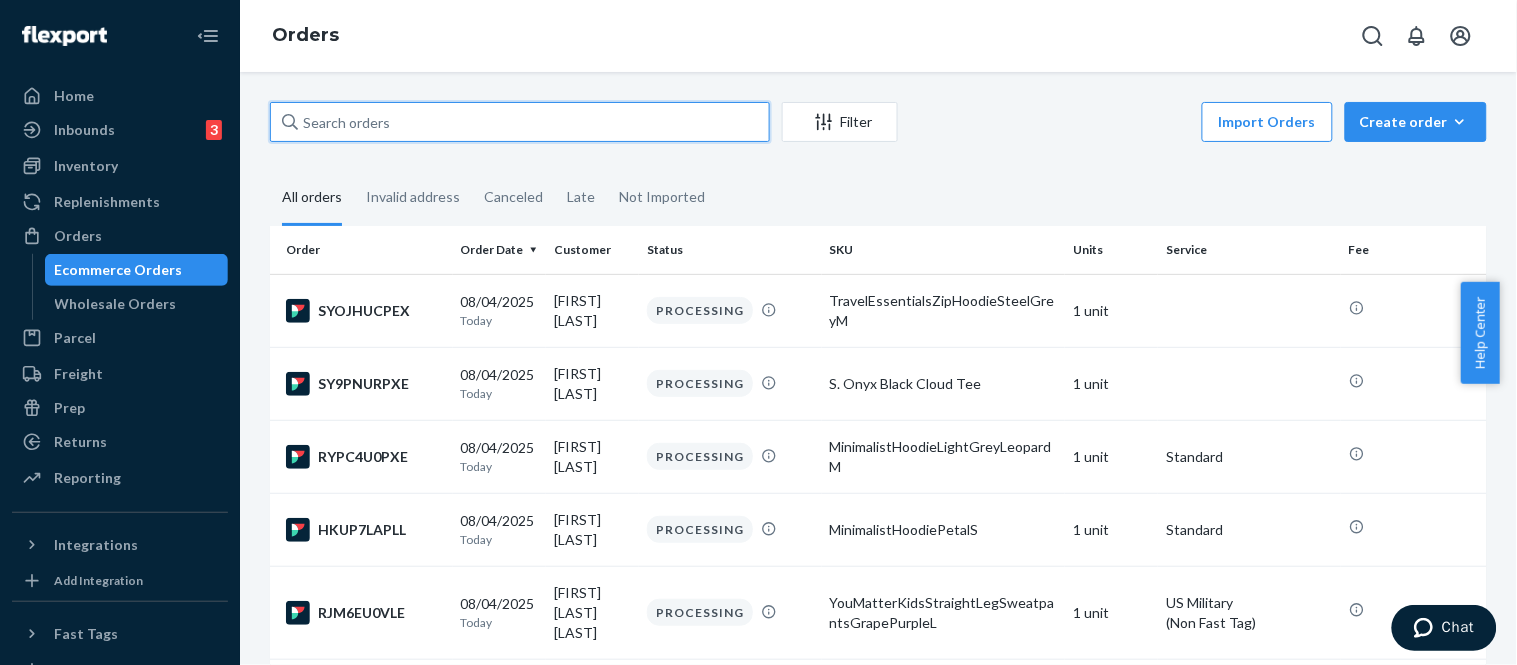 paste on "254293016" 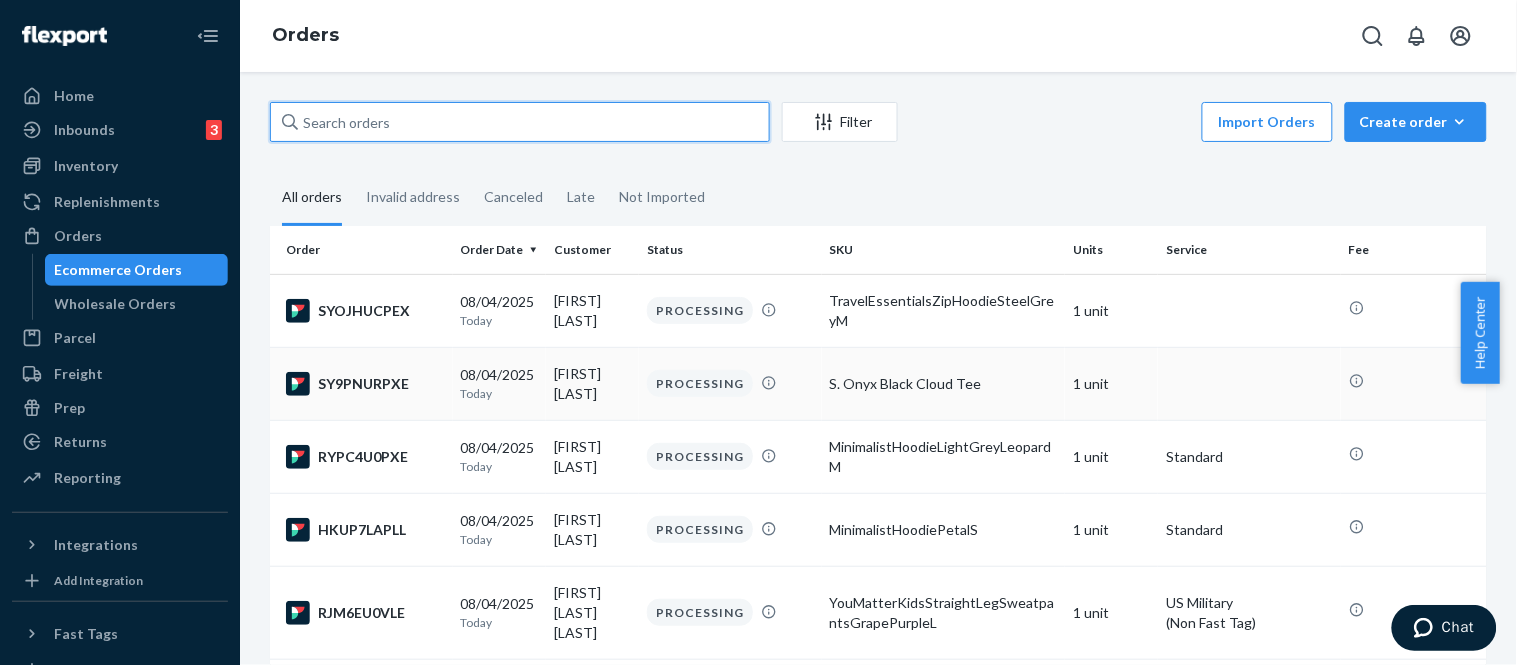 type on "254293016" 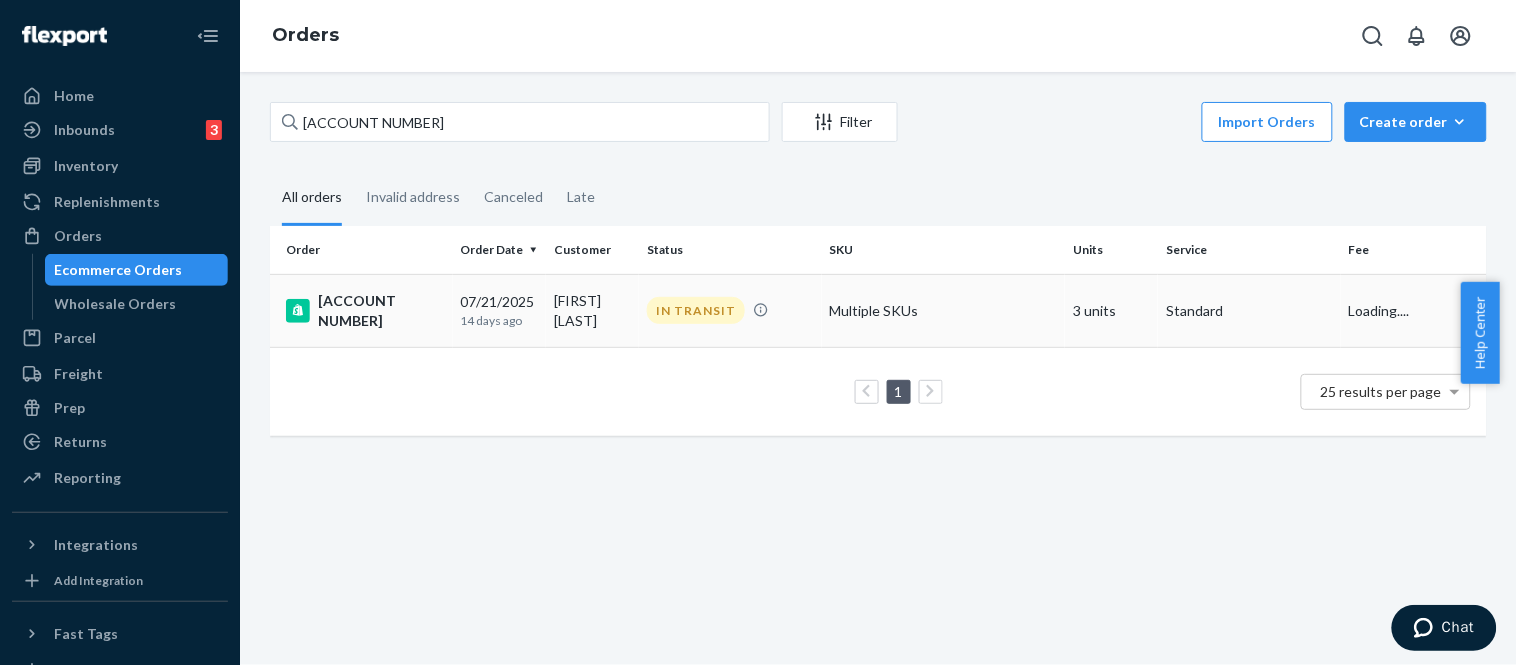 click on "Multiple SKUs" at bounding box center (943, 310) 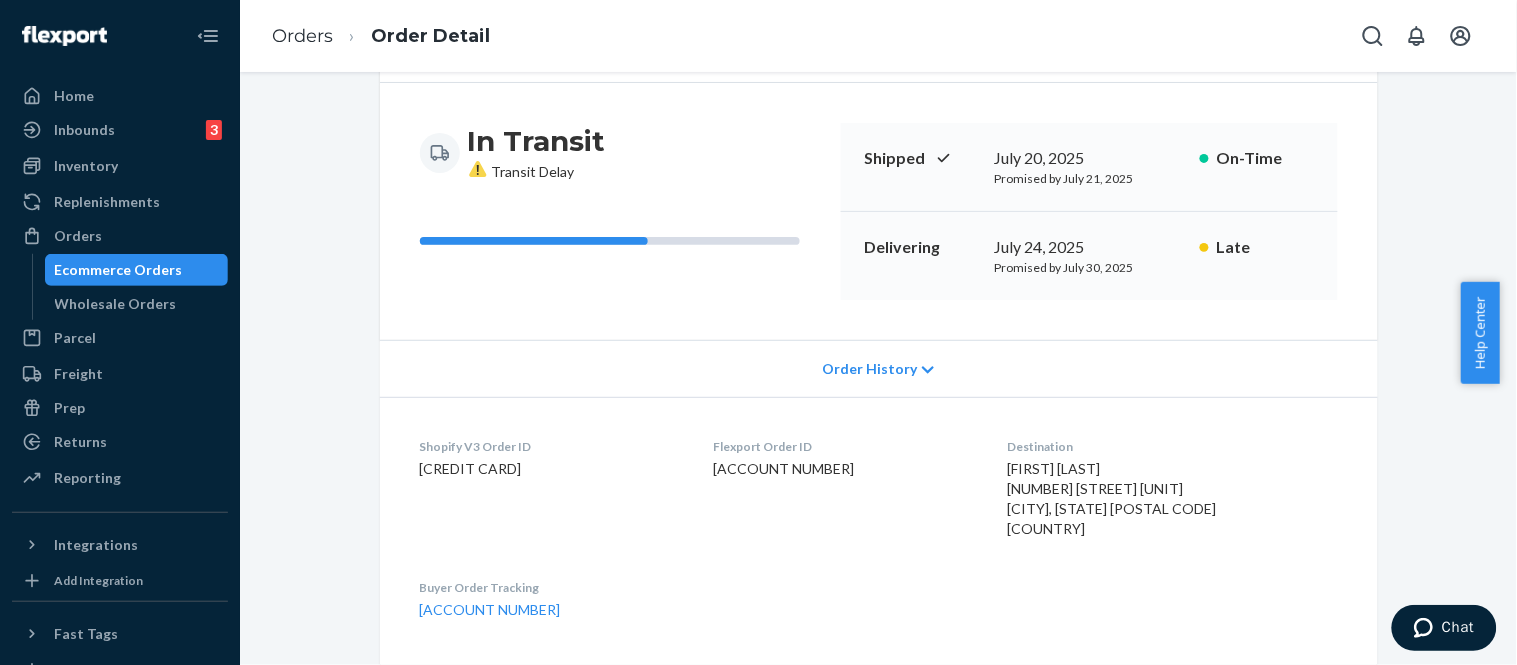 scroll, scrollTop: 0, scrollLeft: 0, axis: both 